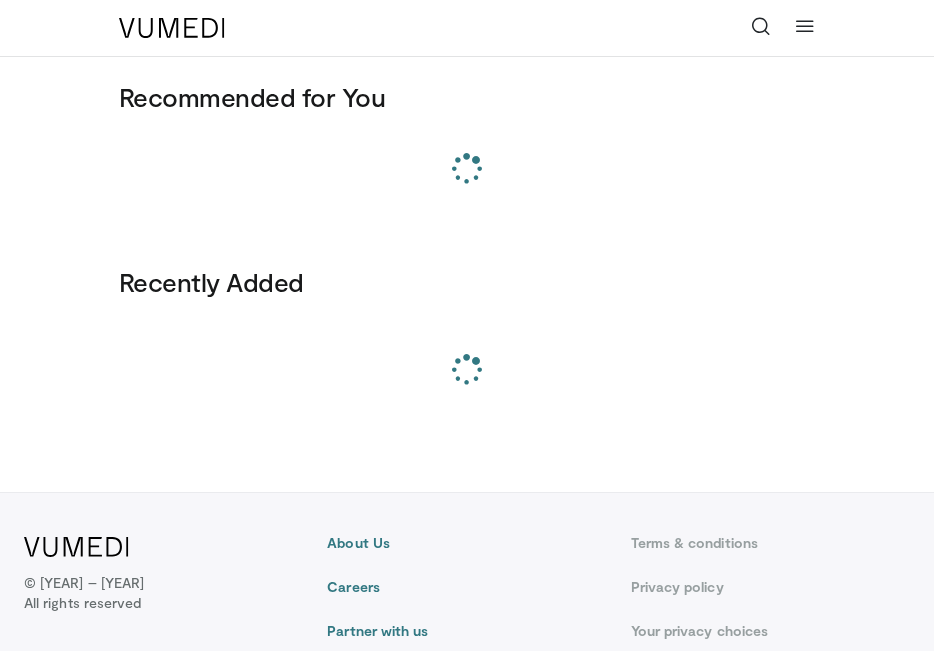 scroll, scrollTop: 0, scrollLeft: 0, axis: both 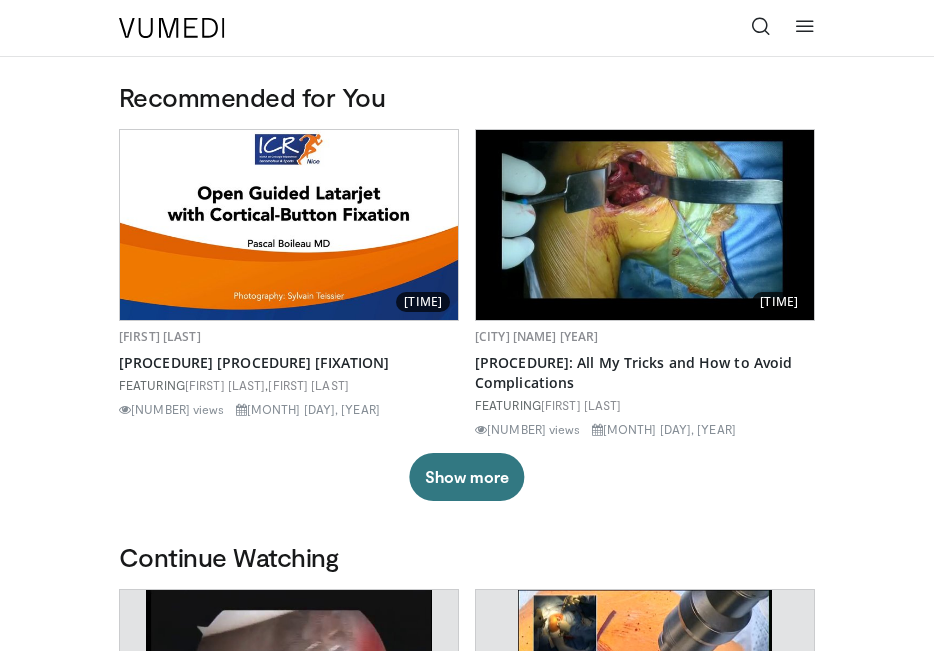 click at bounding box center [761, 28] 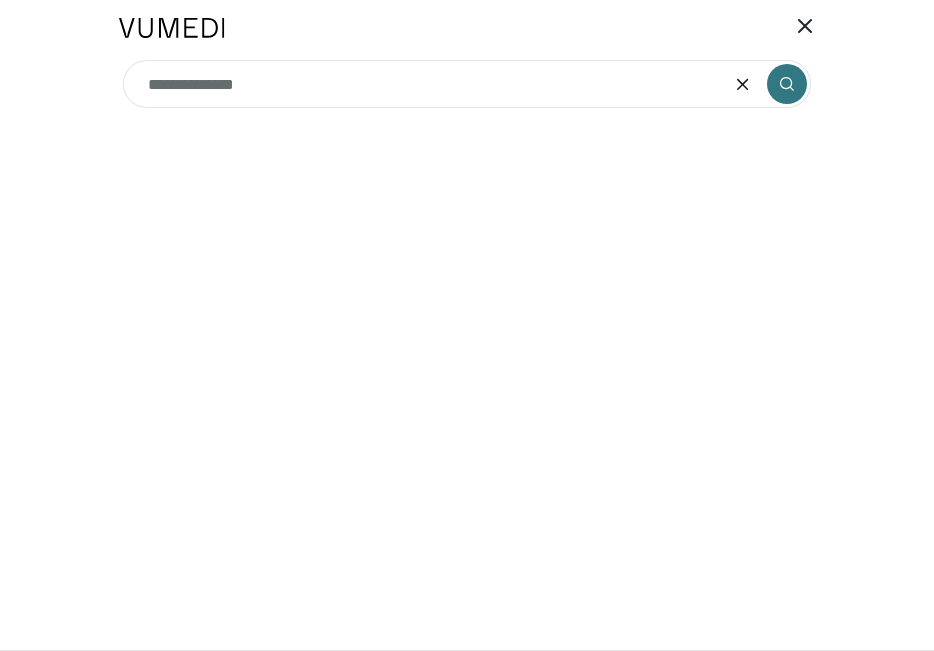 type on "**********" 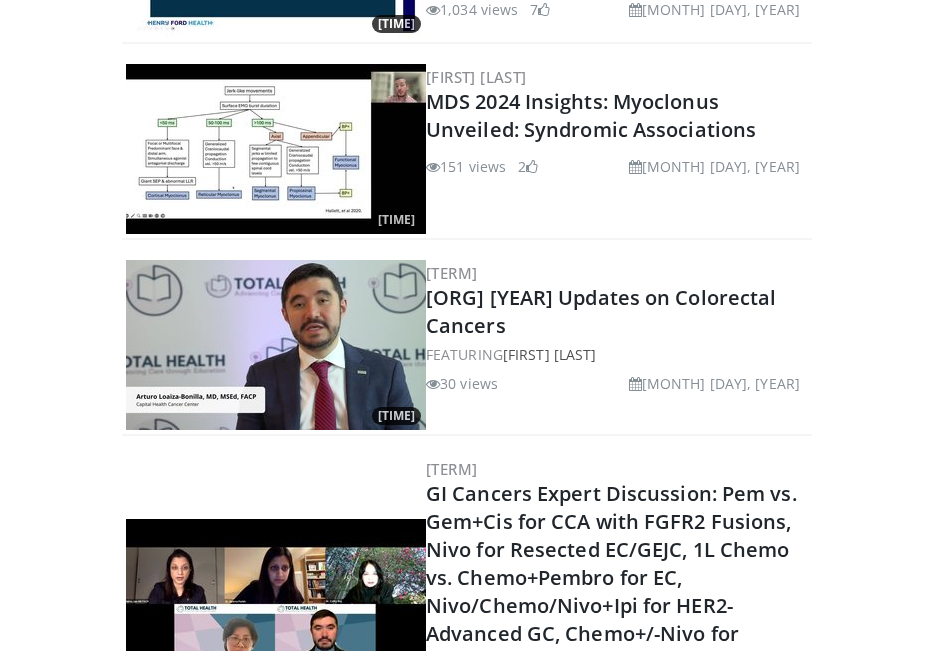 scroll, scrollTop: 0, scrollLeft: 0, axis: both 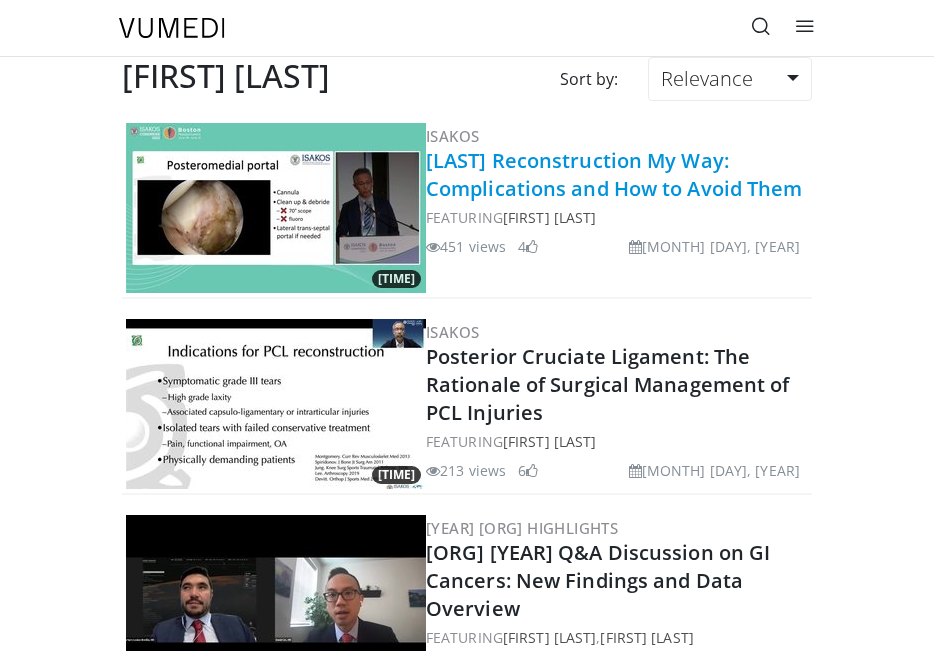 click on "PCL Reconstruction My Way: Complications and How to Avoid Them" at bounding box center [614, 174] 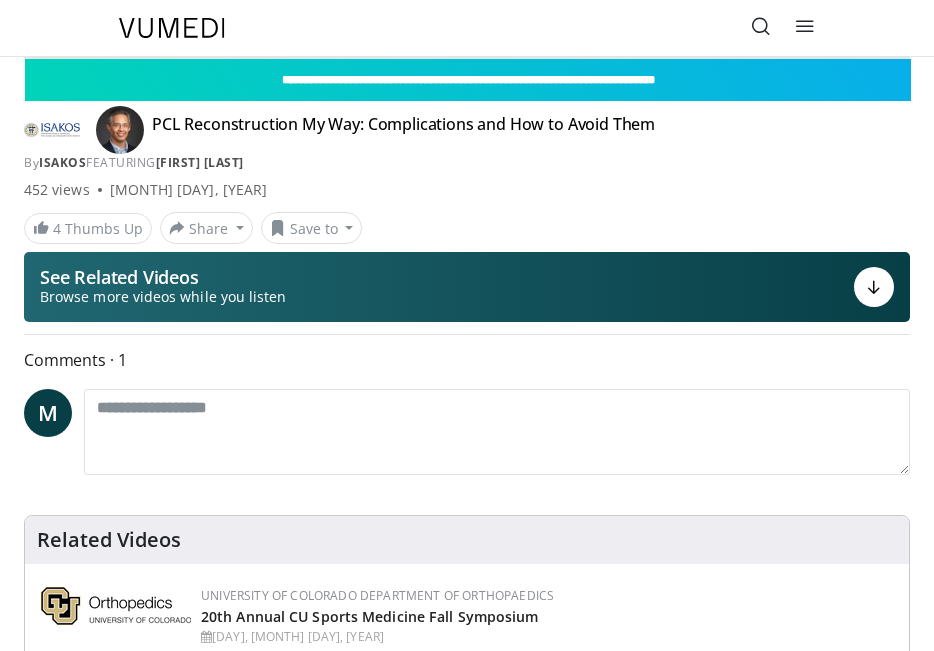 scroll, scrollTop: 0, scrollLeft: 0, axis: both 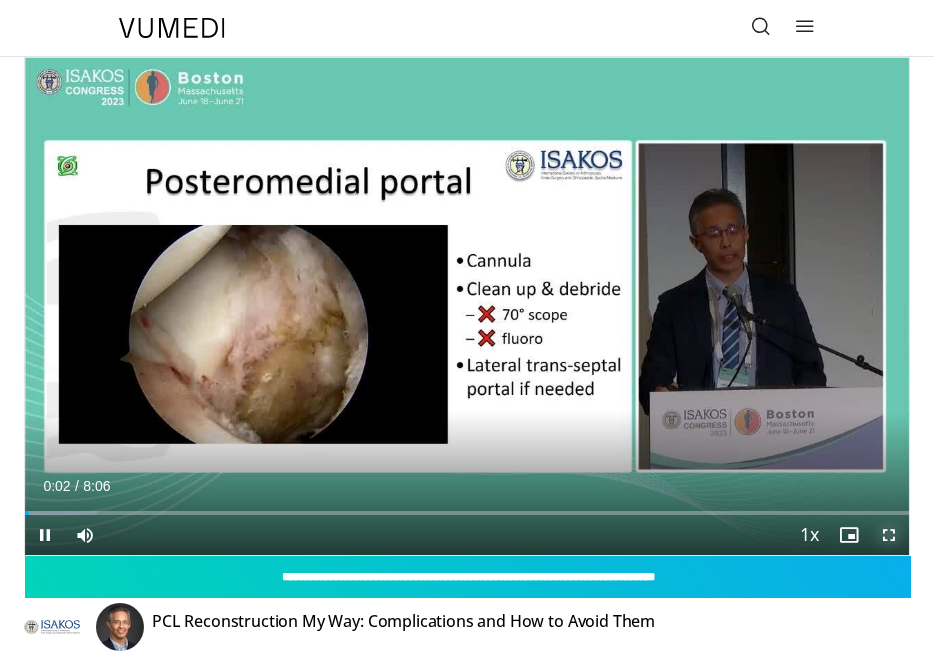click at bounding box center [889, 535] 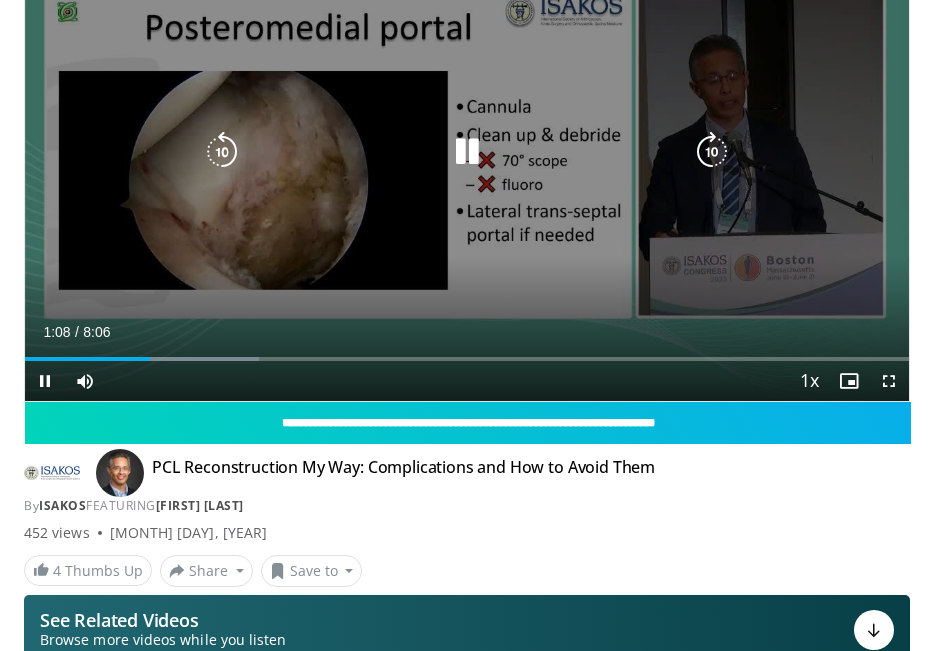 scroll, scrollTop: 158, scrollLeft: 0, axis: vertical 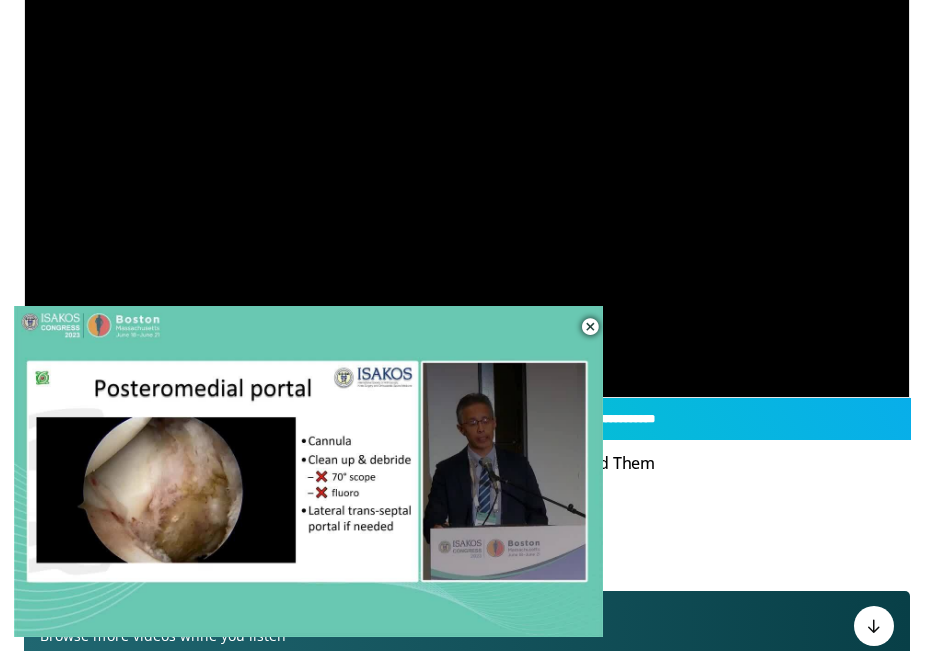 drag, startPoint x: 509, startPoint y: 329, endPoint x: 574, endPoint y: 131, distance: 208.39626 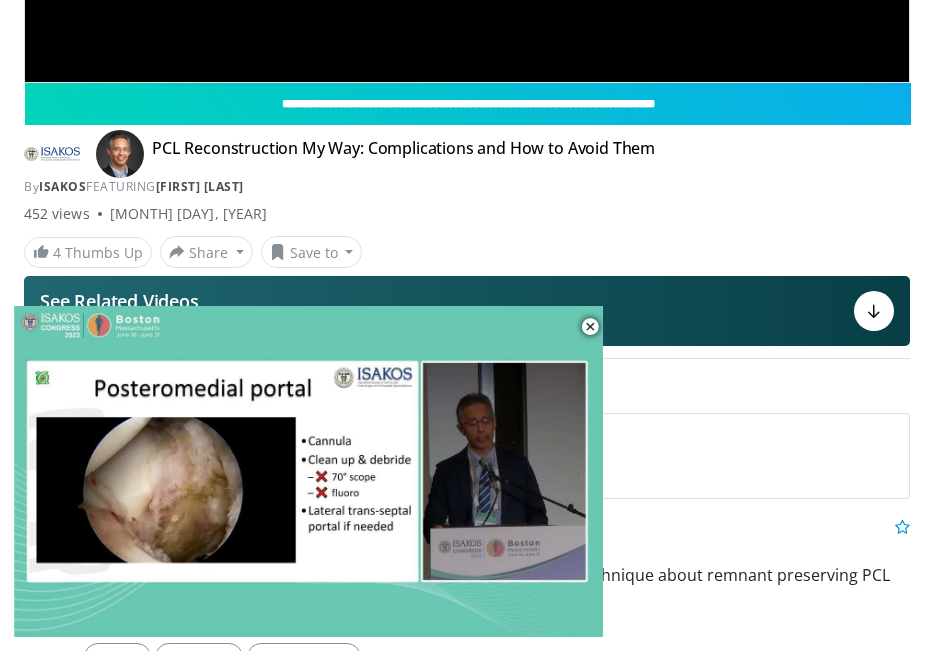 scroll, scrollTop: 474, scrollLeft: 0, axis: vertical 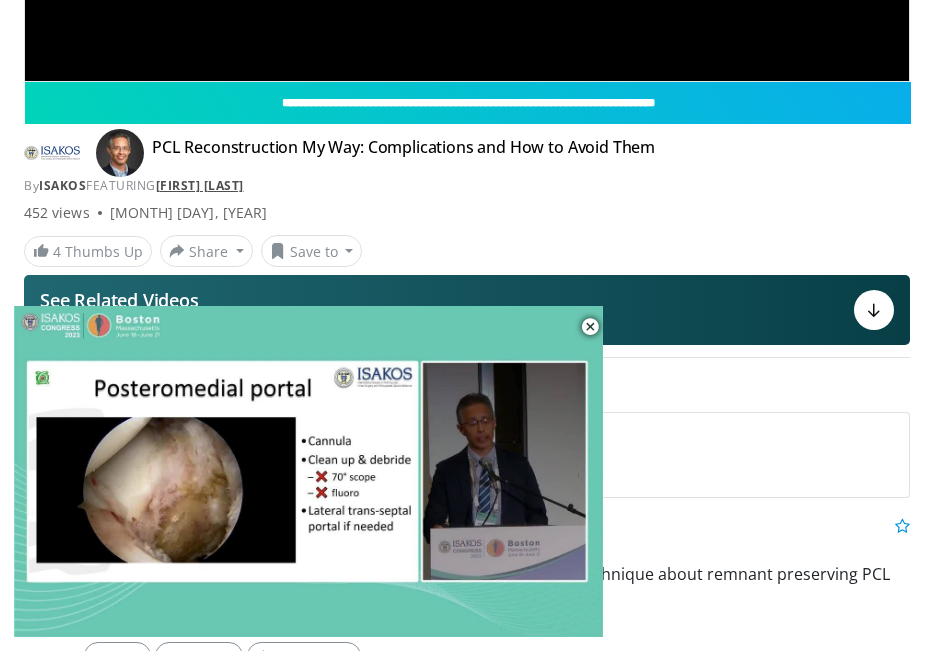 click on "Arturo Almazan" at bounding box center (200, 185) 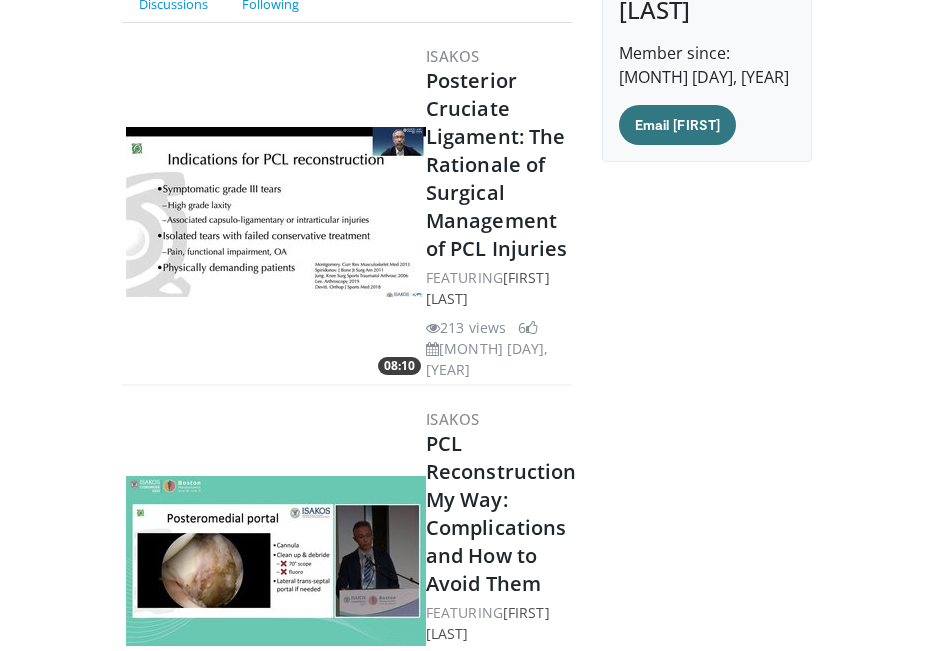 scroll, scrollTop: 178, scrollLeft: 0, axis: vertical 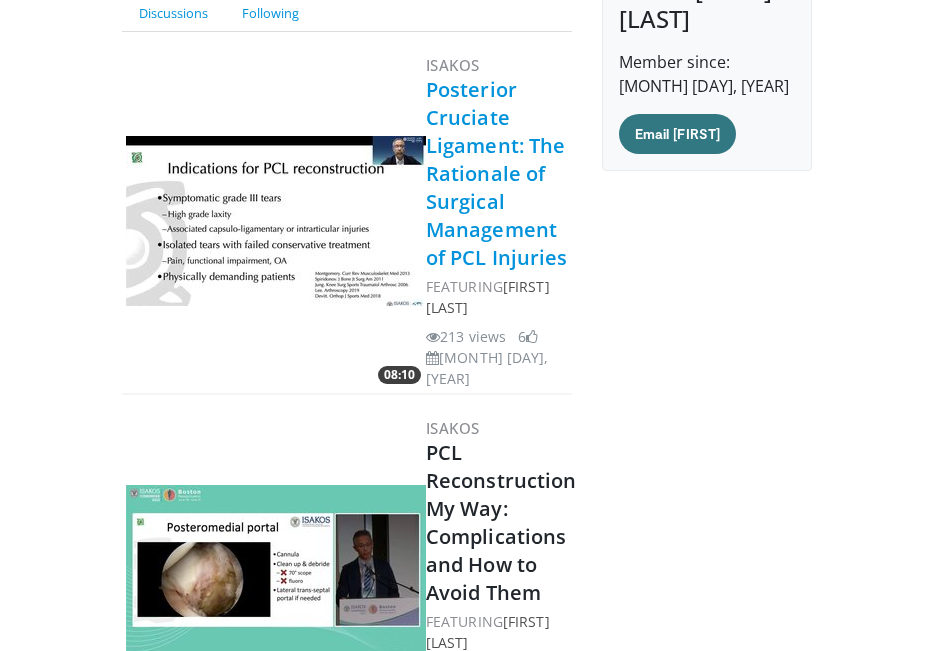 click on "Posterior Cruciate Ligament: The Rationale of Surgical Management of PCL Injuries" at bounding box center [497, 173] 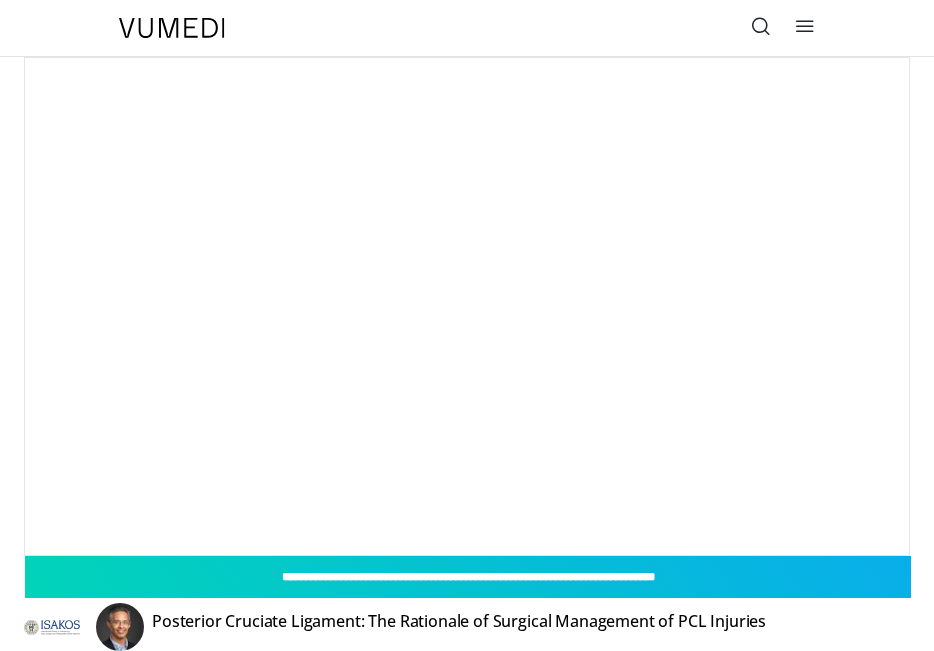 scroll, scrollTop: 0, scrollLeft: 0, axis: both 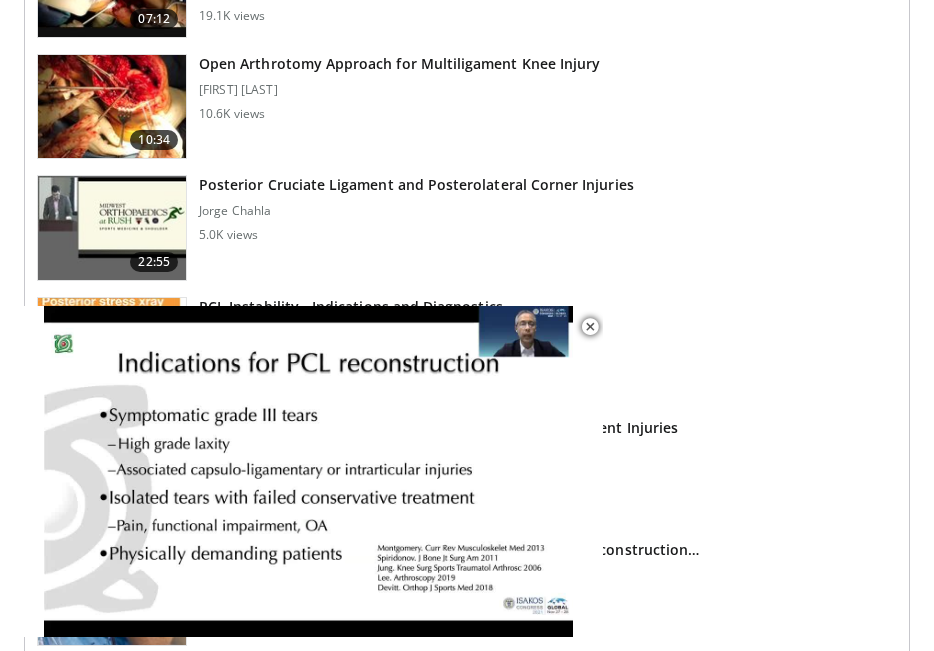 click on "Posterior Cruciate Ligament and Posterolateral Corner Injuries" at bounding box center (416, 185) 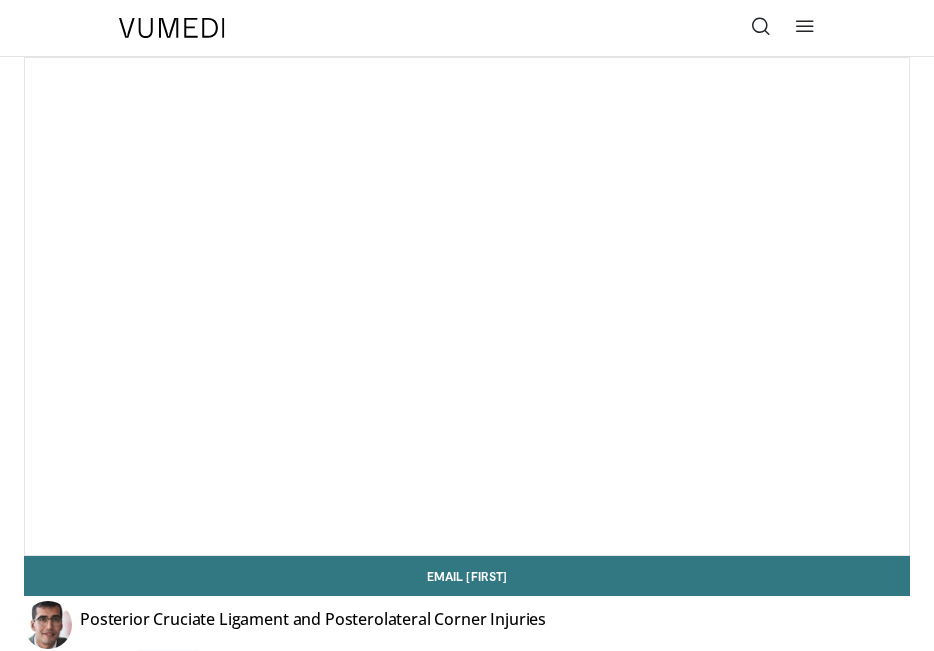 scroll, scrollTop: 0, scrollLeft: 0, axis: both 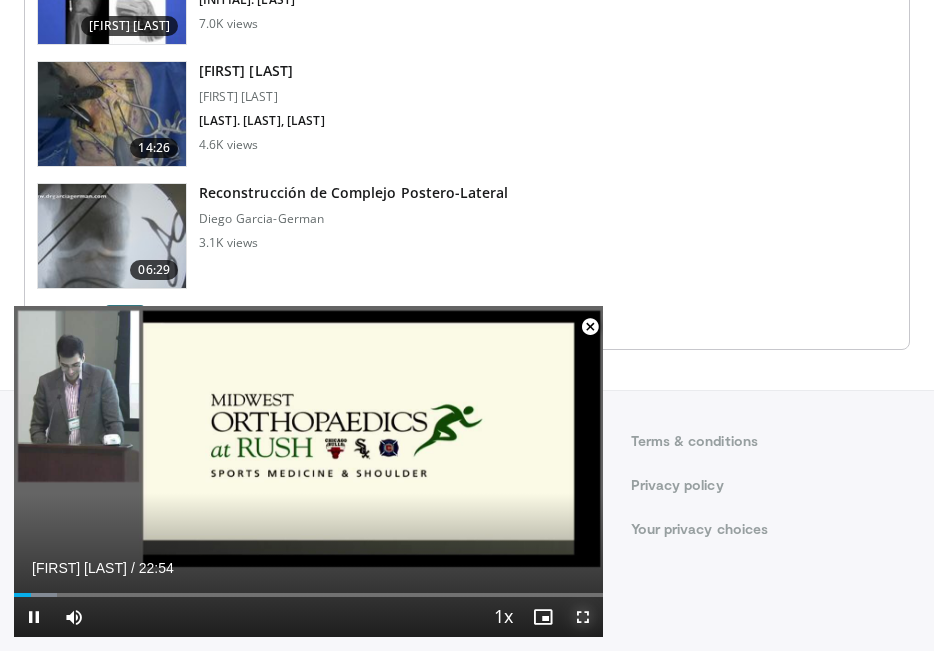 click at bounding box center [583, 617] 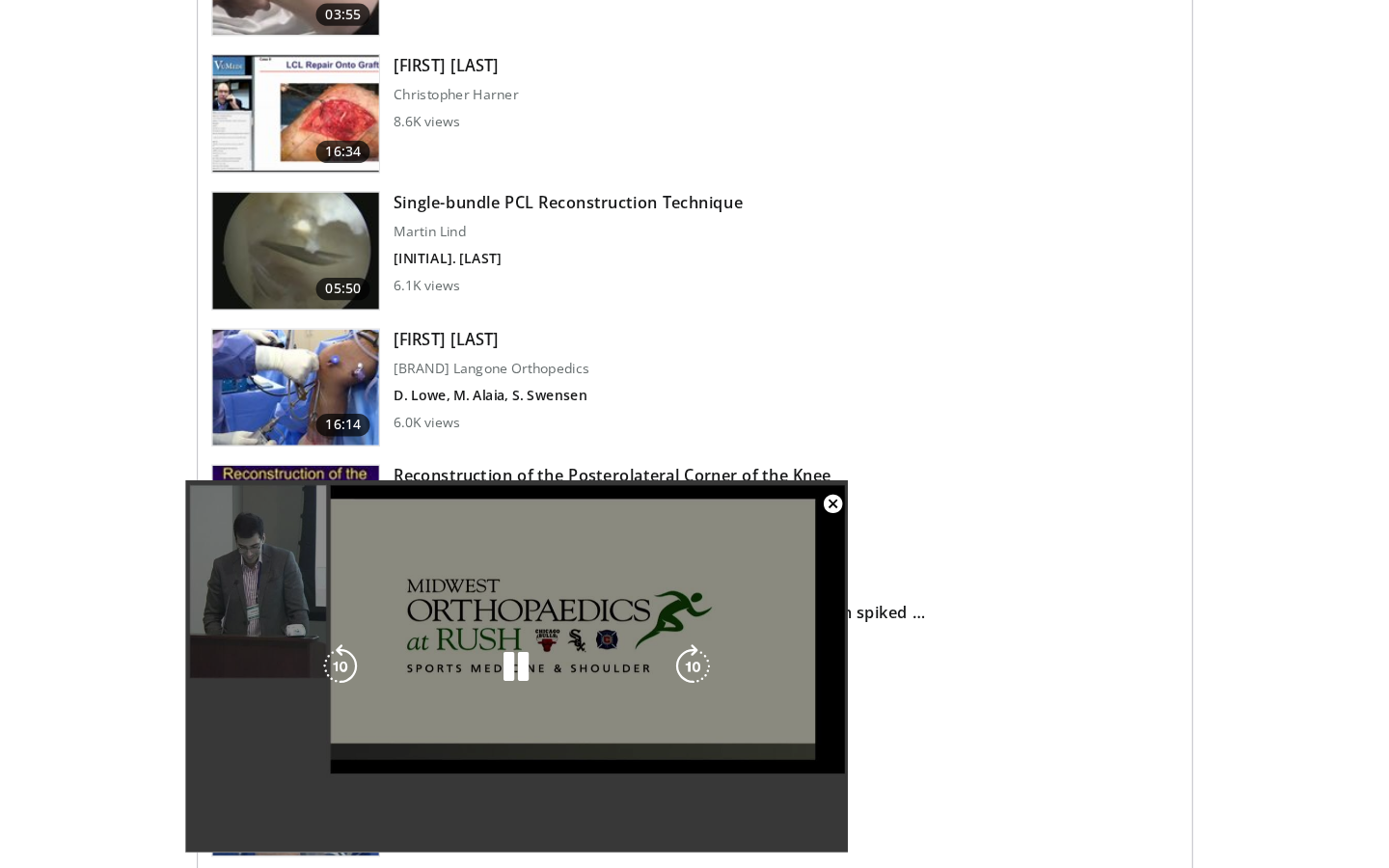 scroll, scrollTop: 2373, scrollLeft: 0, axis: vertical 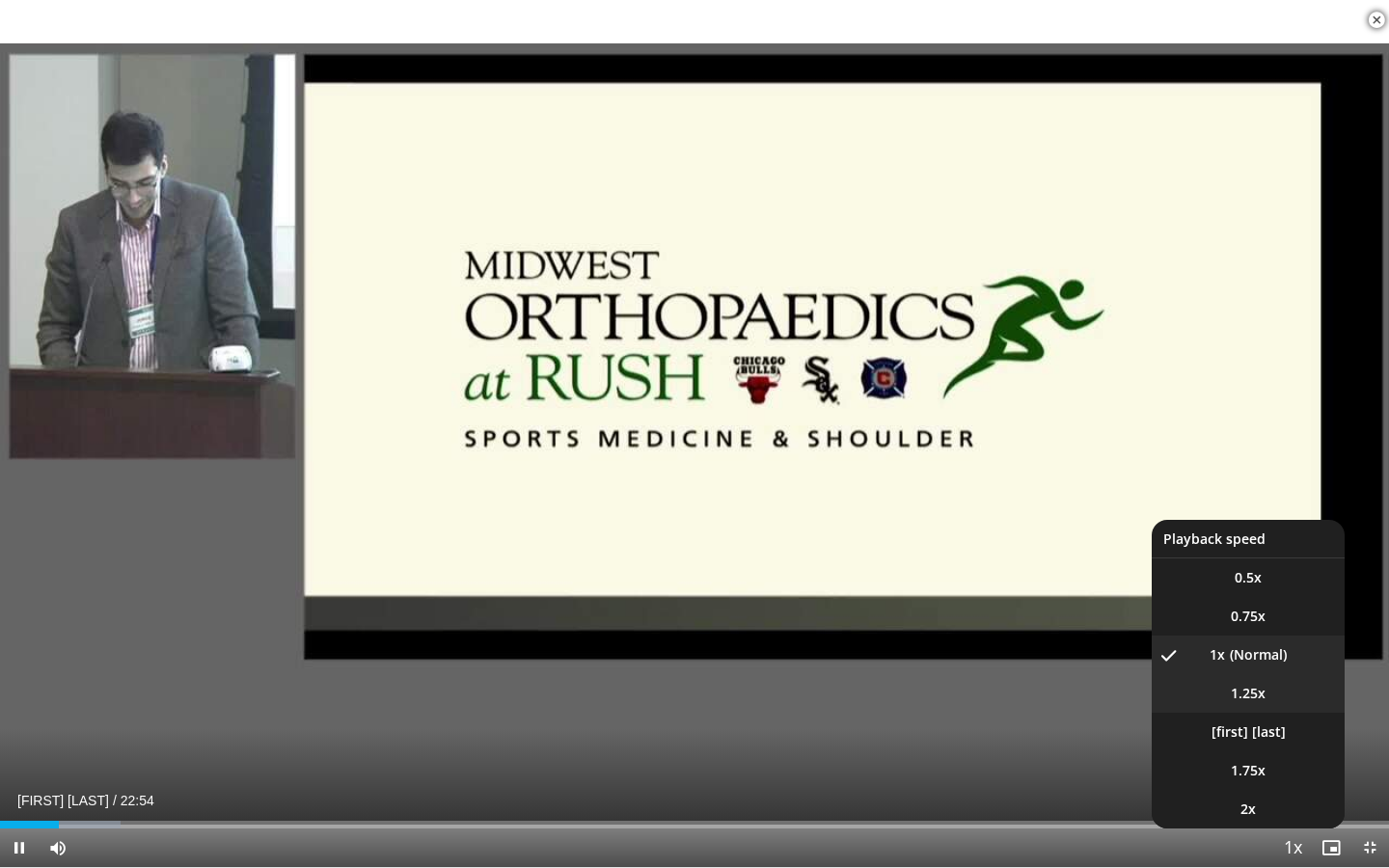 click on "1.25x" at bounding box center (1248, 693) 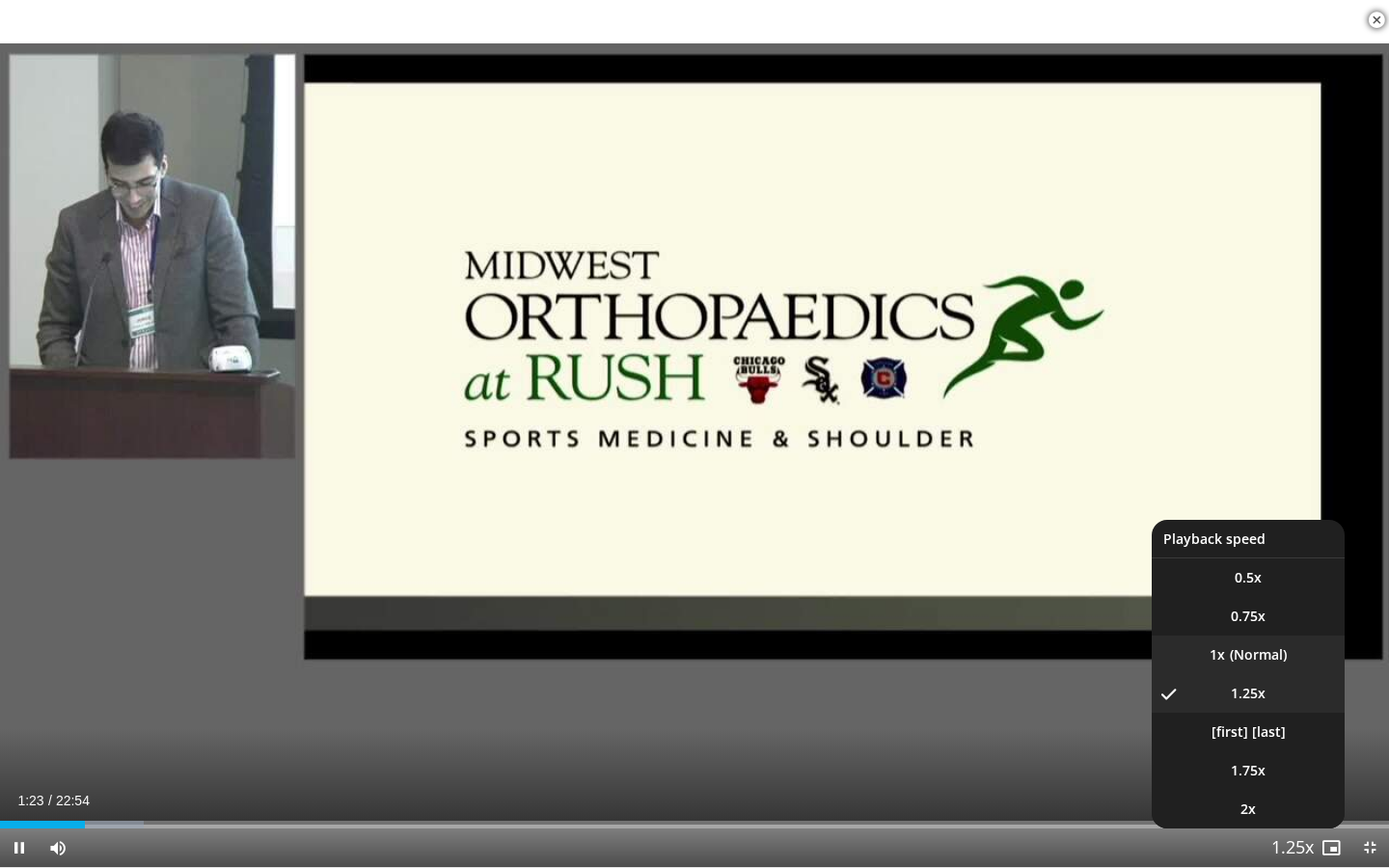 click on "1x" at bounding box center [1248, 655] 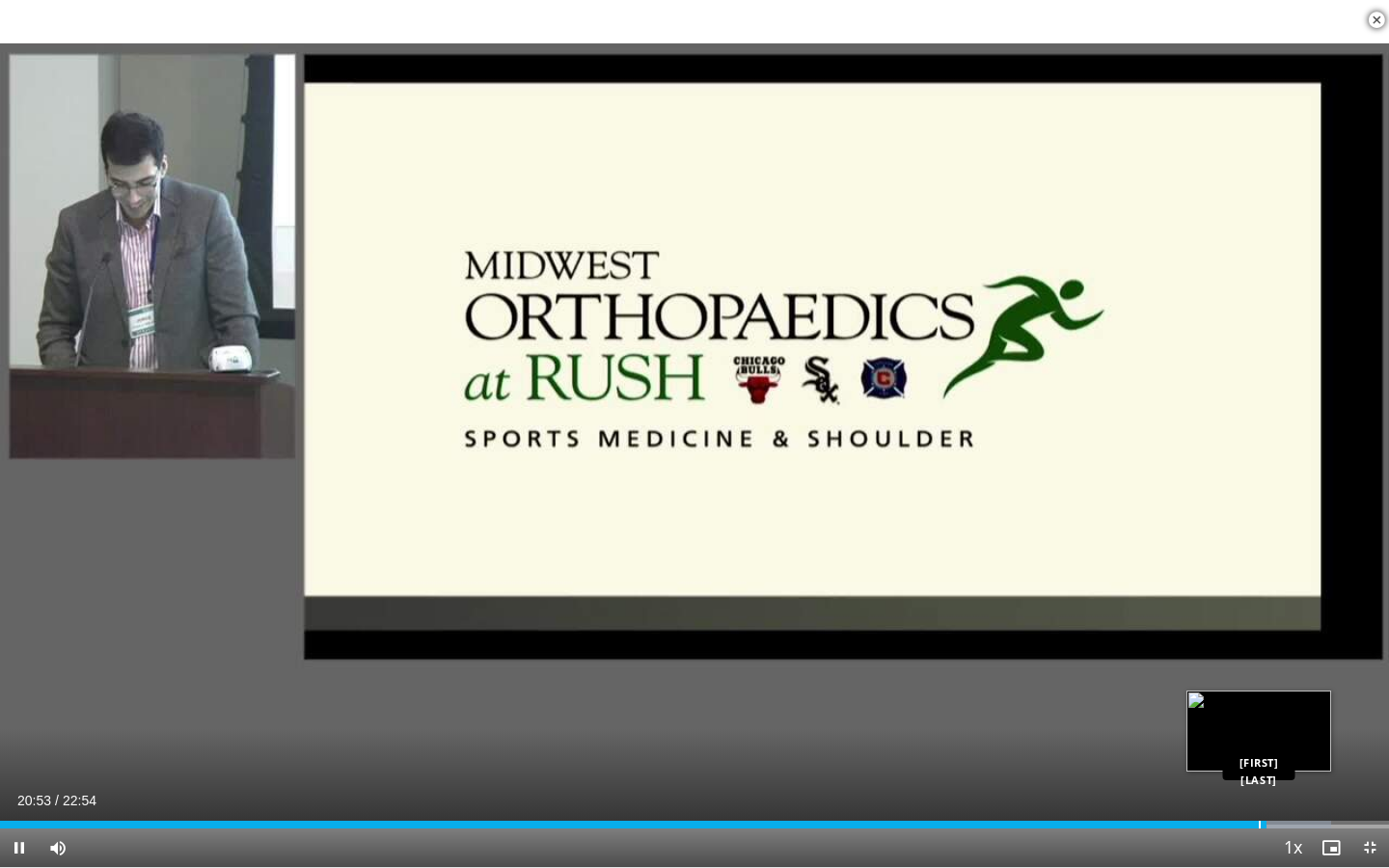 click at bounding box center (1260, 825) 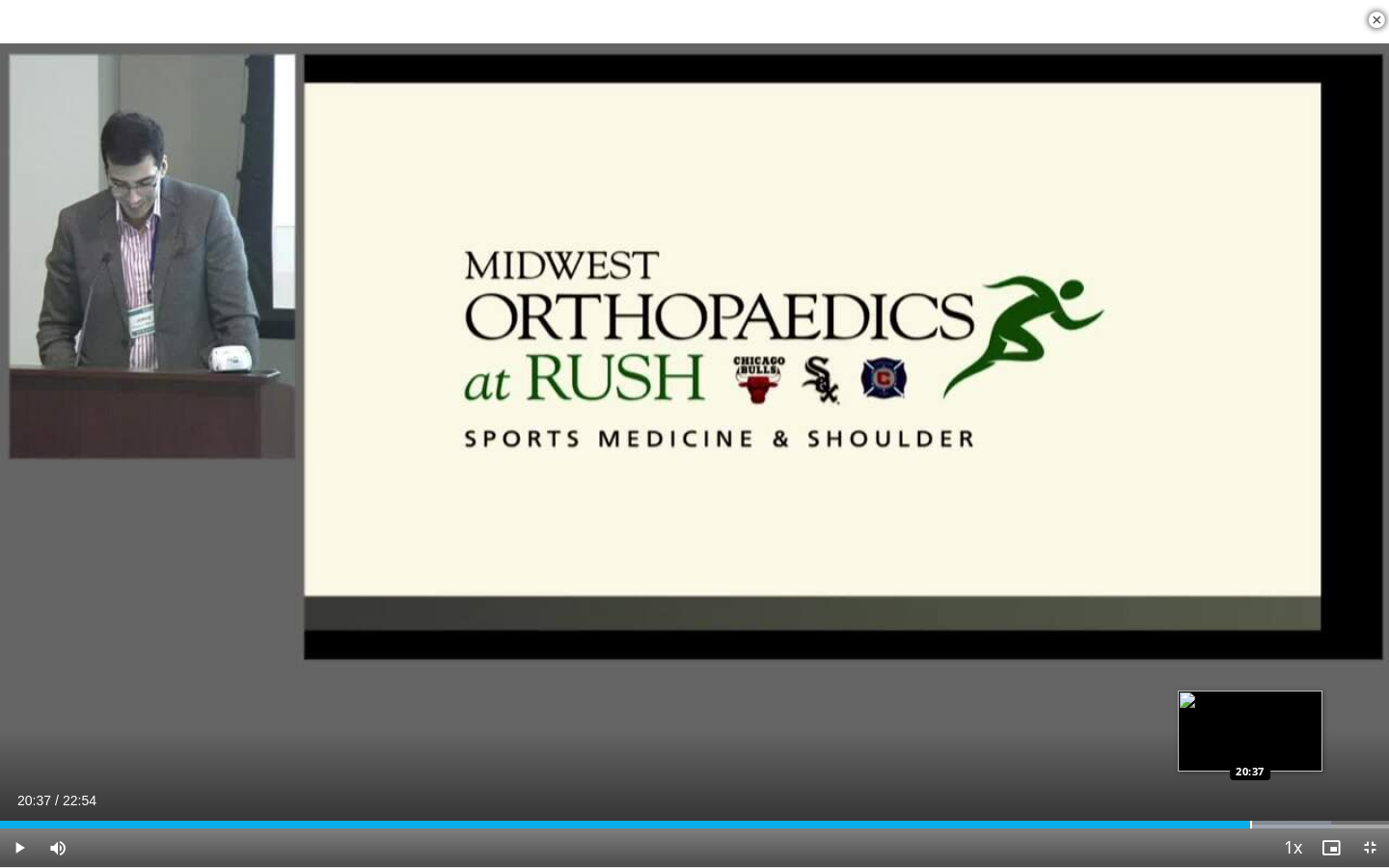 click at bounding box center (1251, 825) 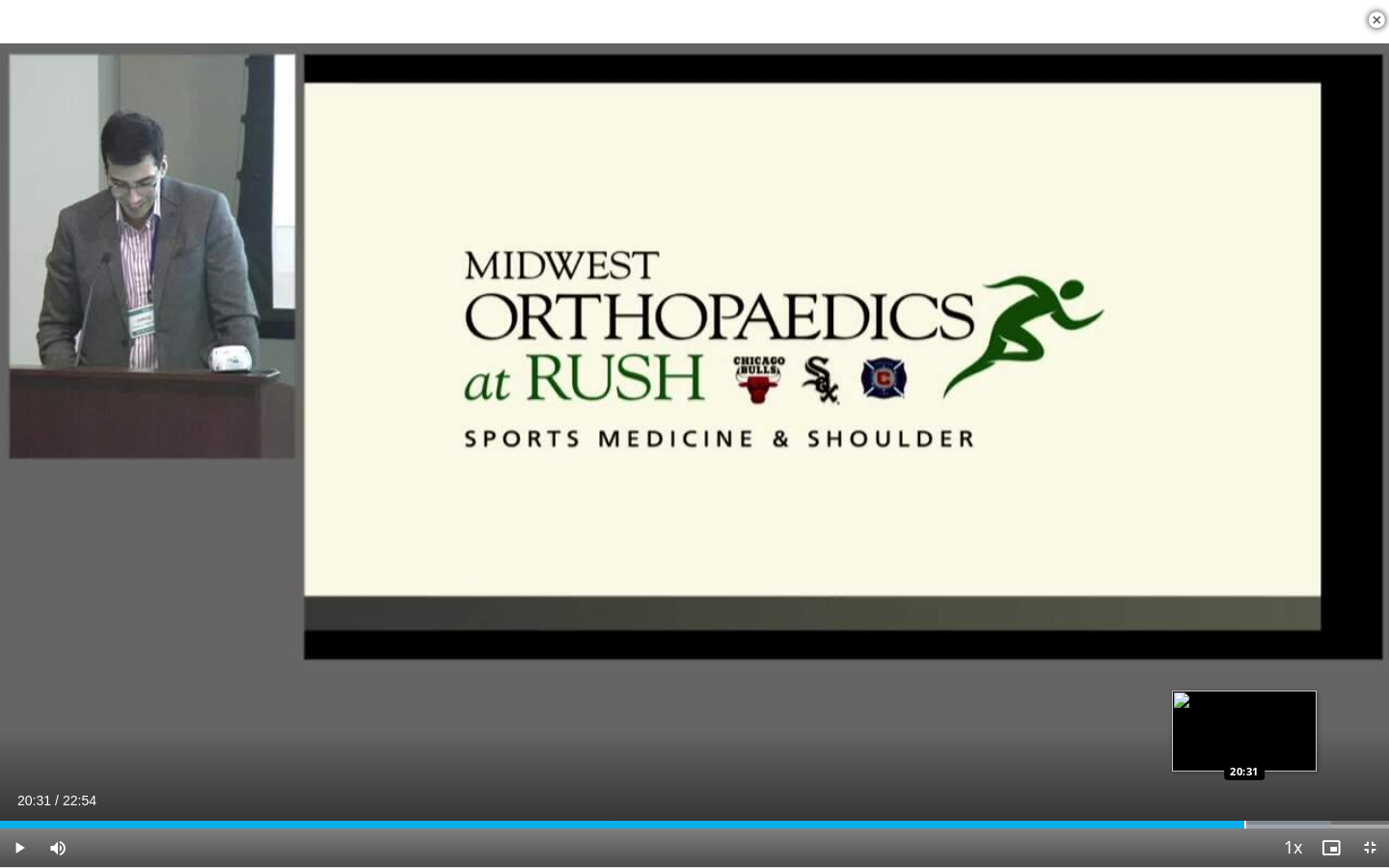 click at bounding box center [1245, 825] 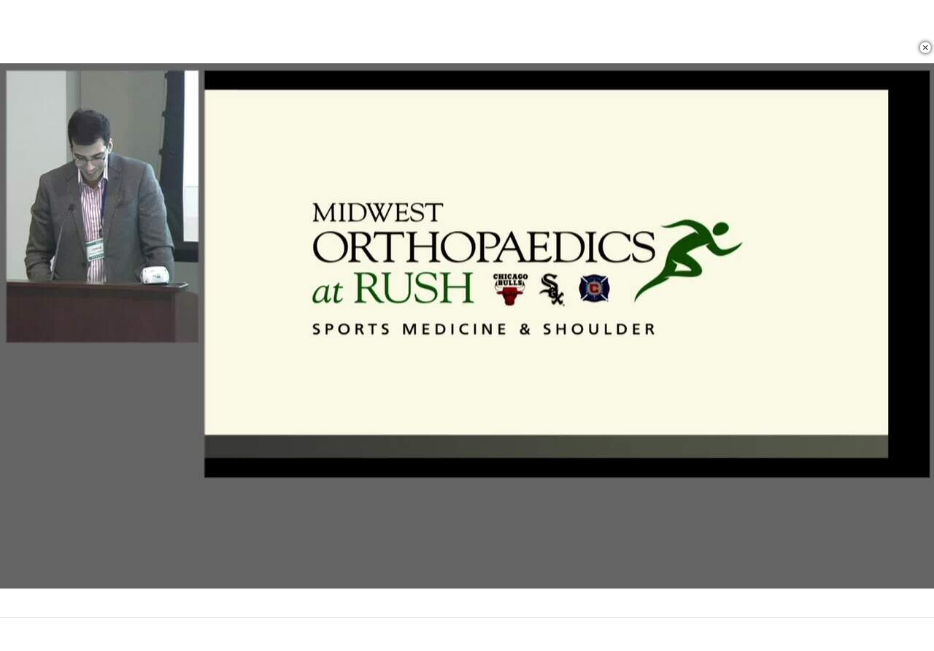 scroll, scrollTop: 1790, scrollLeft: 0, axis: vertical 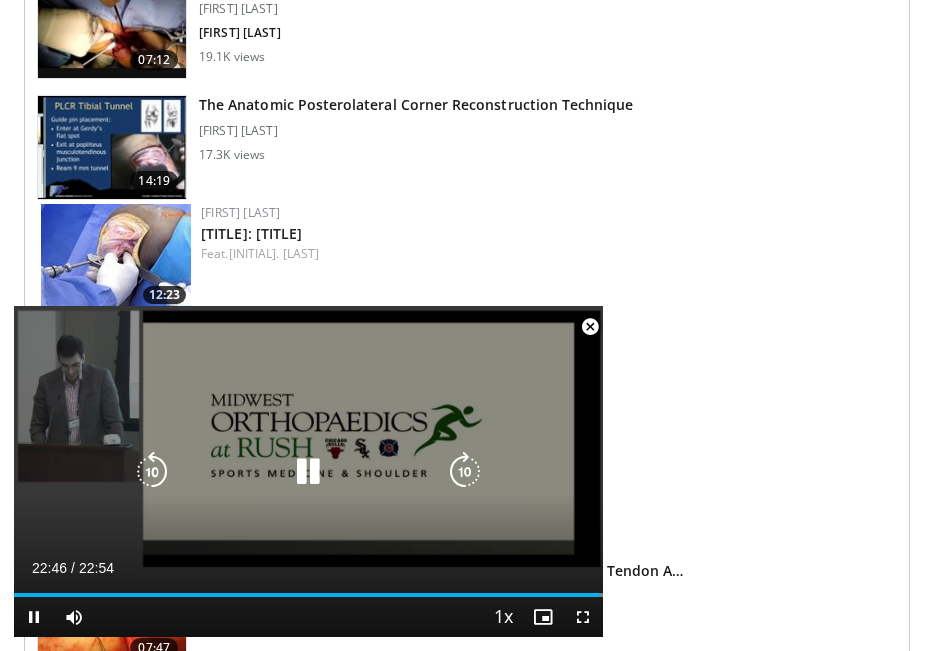 click at bounding box center [308, 472] 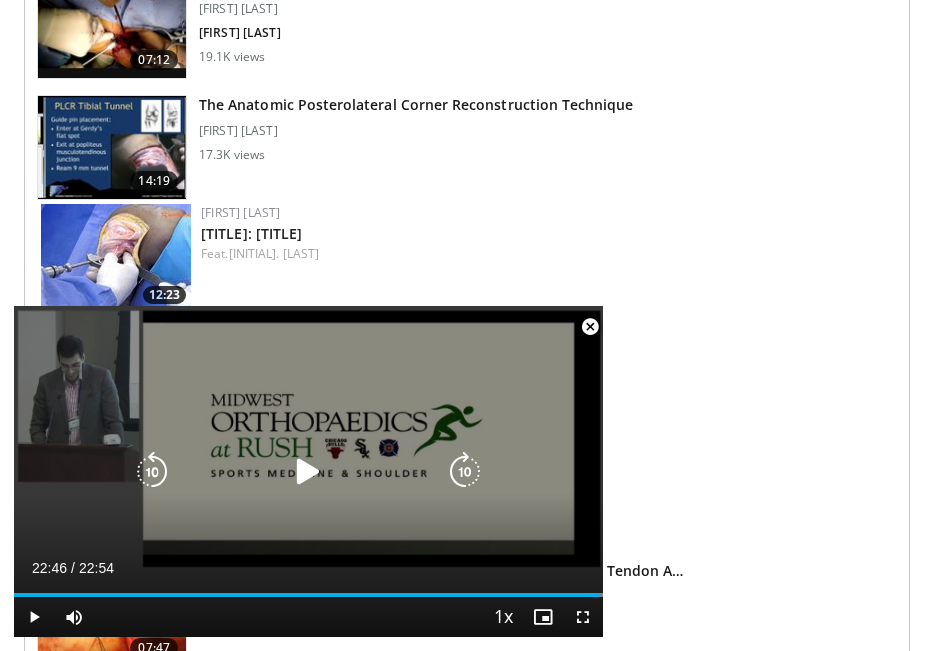 click at bounding box center [308, 472] 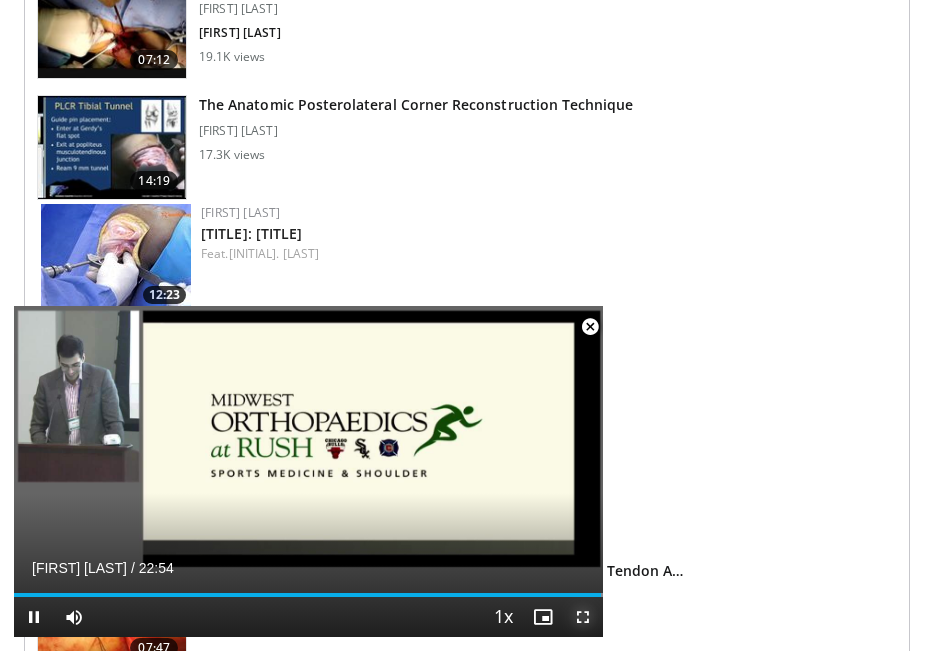 click at bounding box center [583, 617] 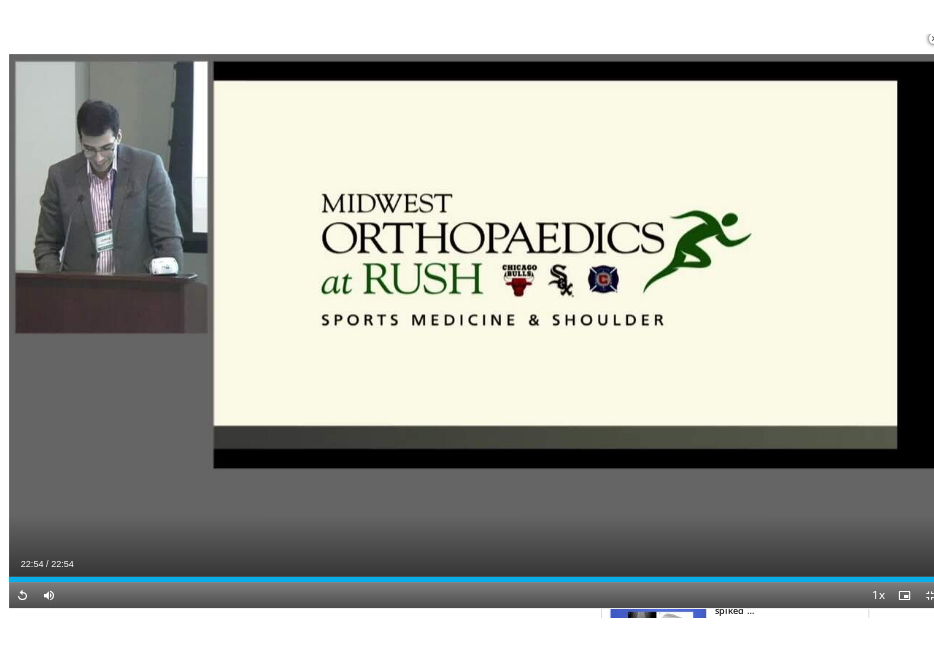 scroll, scrollTop: 1178, scrollLeft: 0, axis: vertical 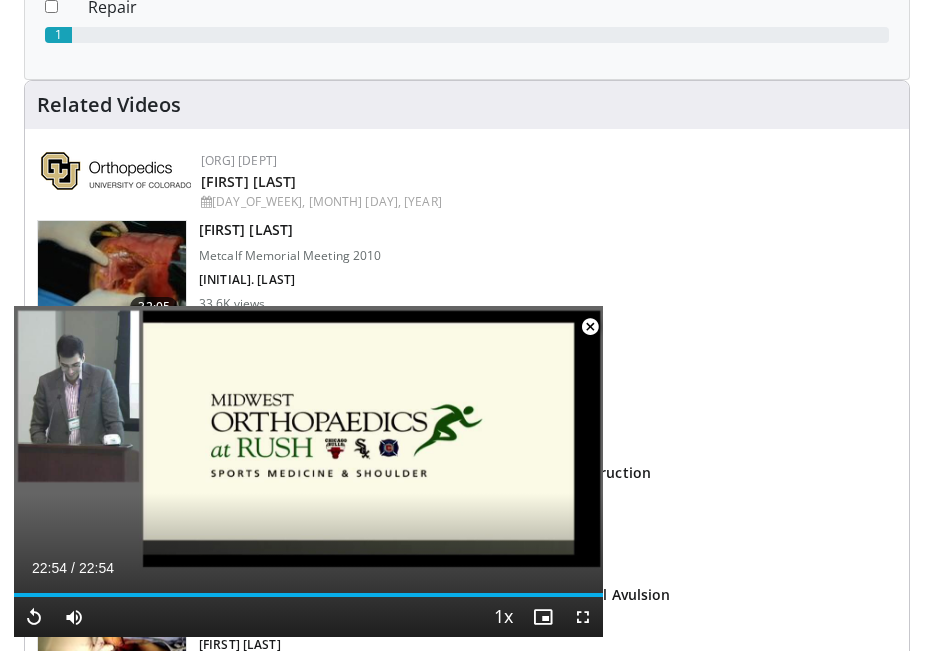 click at bounding box center [590, 327] 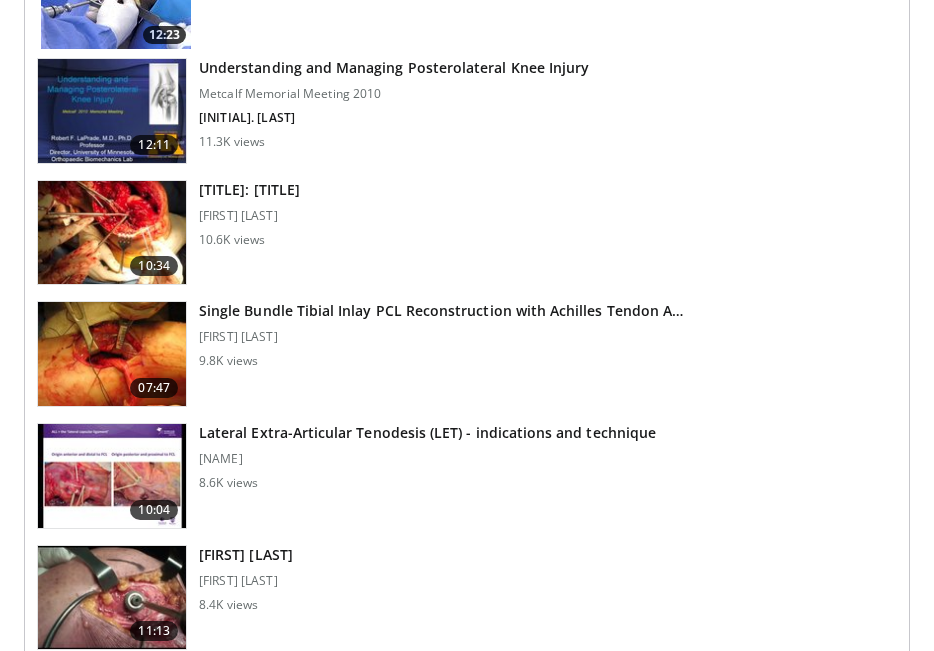 scroll, scrollTop: 2554, scrollLeft: 0, axis: vertical 